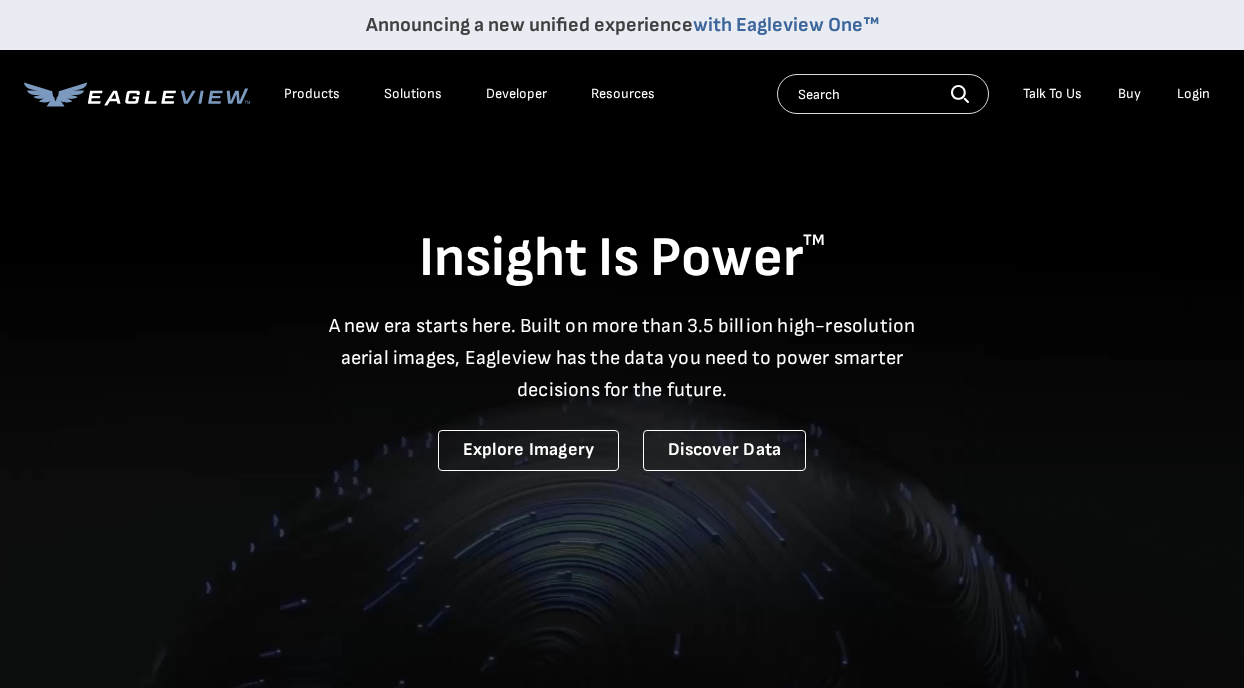 scroll, scrollTop: 0, scrollLeft: 0, axis: both 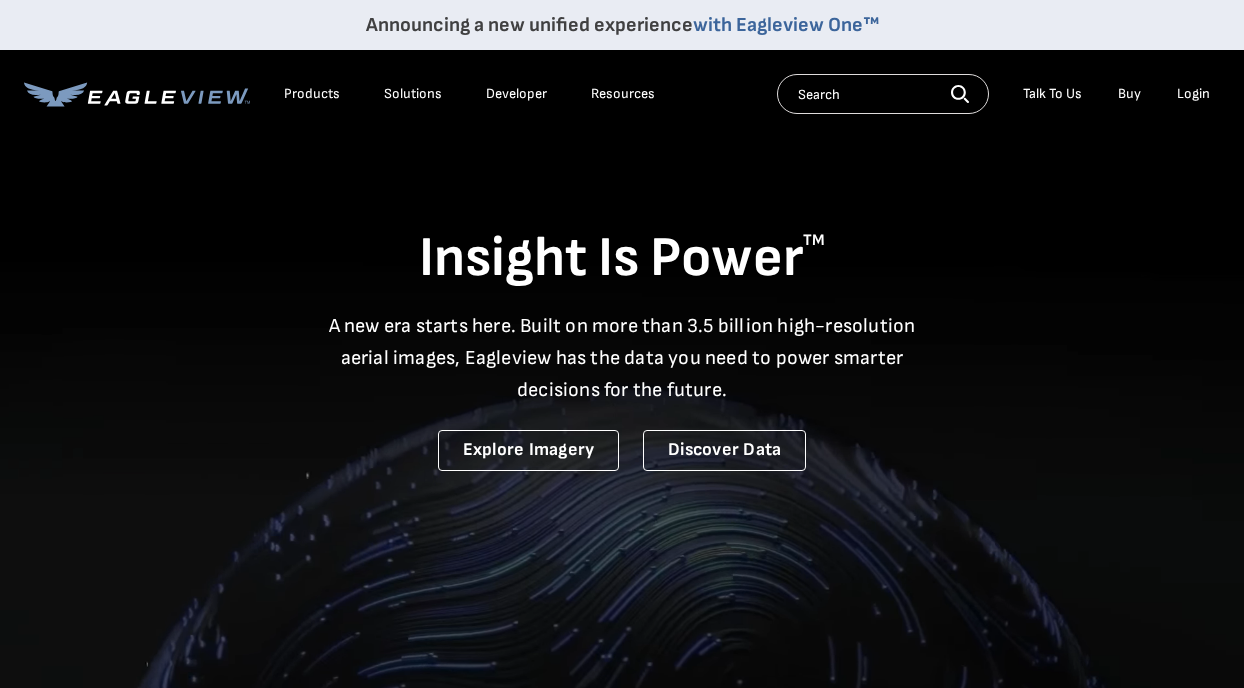 click on "Login" at bounding box center (1193, 94) 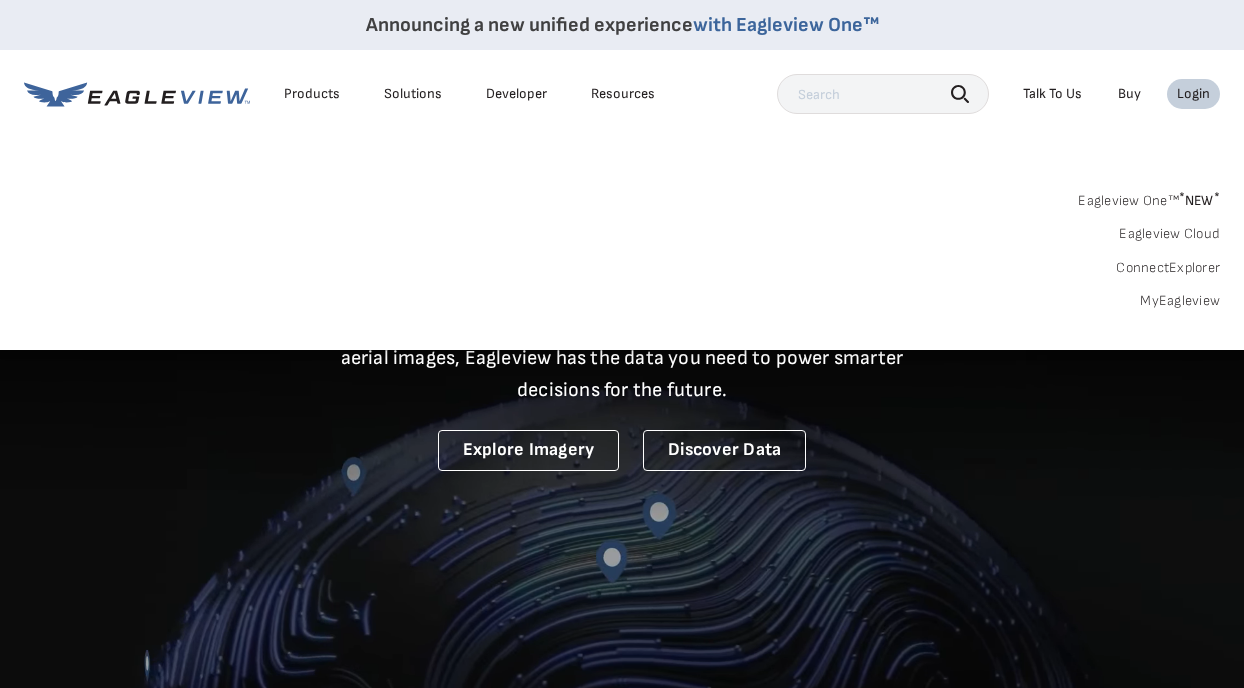 click on "MyEagleview" at bounding box center (1180, 301) 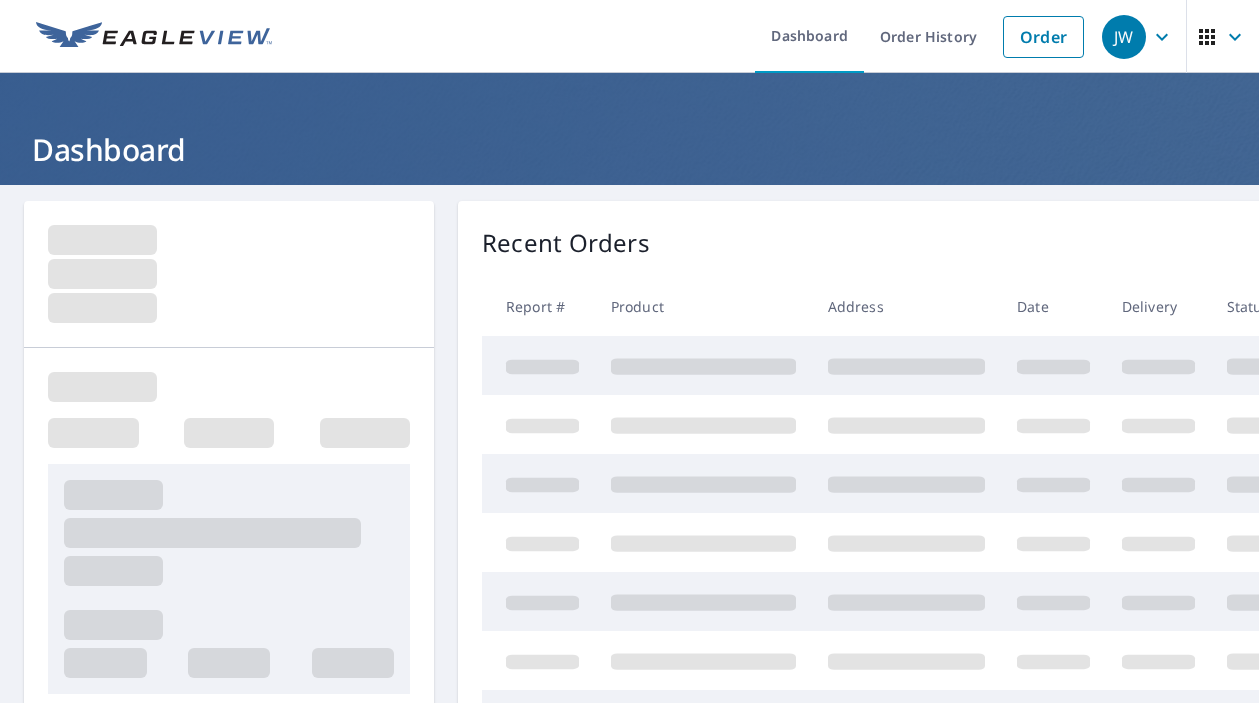 scroll, scrollTop: 0, scrollLeft: 0, axis: both 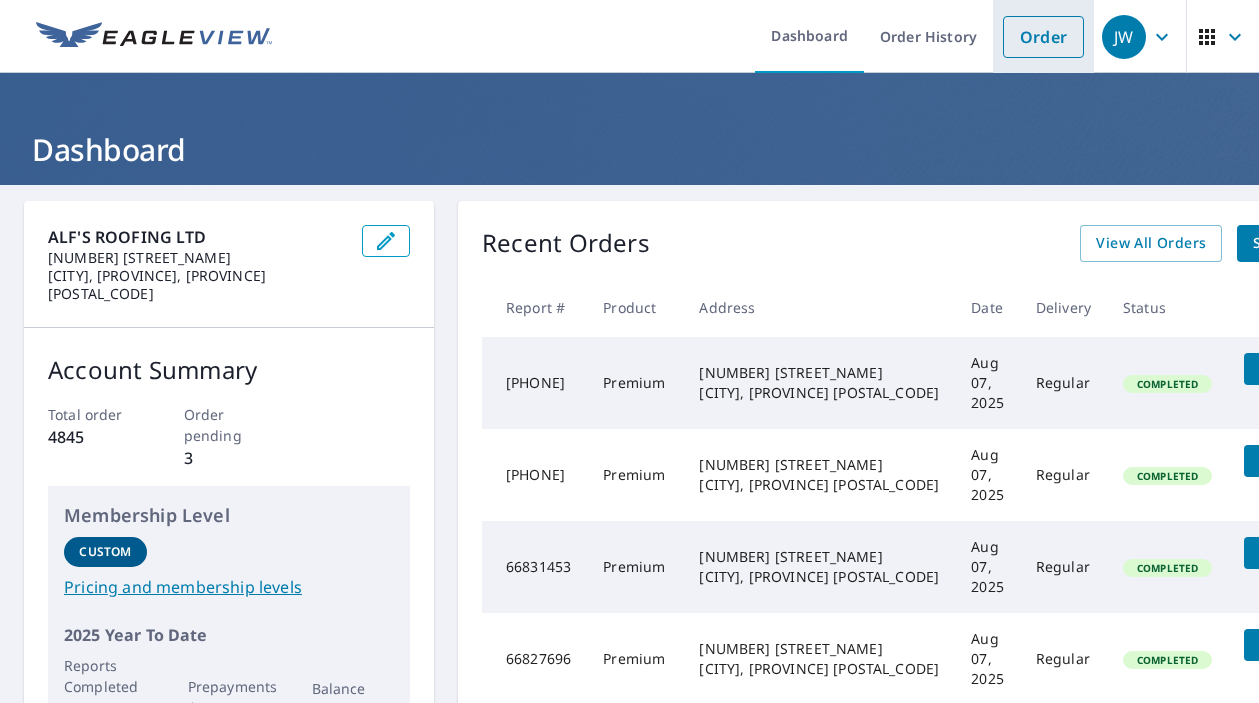 click on "Order" at bounding box center [1043, 37] 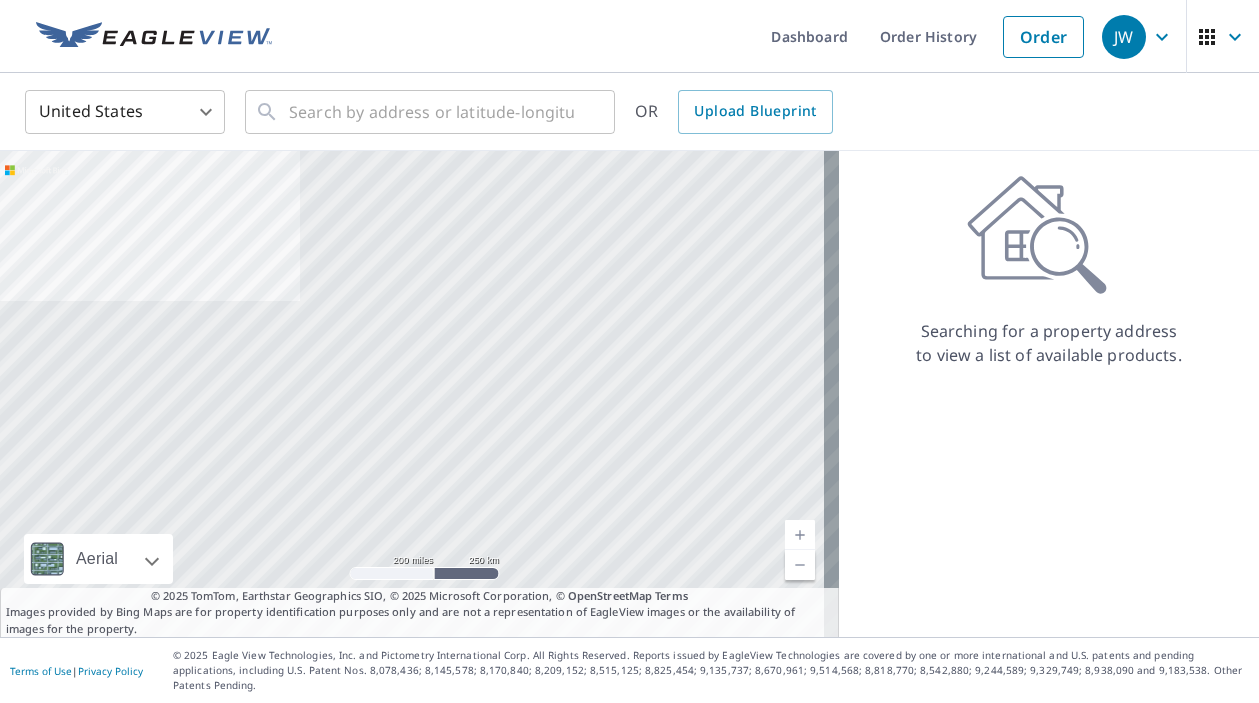 click on "JW JW
Dashboard Order History Order JW United States US ​ ​ OR Upload Blueprint Aerial Road A standard road map Aerial A detailed look from above Labels Labels 200 miles 250 km © 2025 TomTom, Earthstar Geographics  SIO, © 2025 Microsoft Corporation Terms © 2025 TomTom, Earthstar Geographics SIO, © 2025 Microsoft Corporation, ©   OpenStreetMap   Terms Images provided by Bing Maps are for property identification purposes only and are not a representation of EagleView images or the availability of images for the property. Searching for a property address to view a list of available products. Terms of Use  |  Privacy Policy © 2025 Eagle View Technologies, Inc. and Pictometry International Corp. All Rights Reserved. Reports issued by EagleView Technologies are covered by   one or more international and U.S. patents and pending applications, including U.S. Patent Nos. 8,078,436; 8,145,578; 8,170,840; 8,209,152;" at bounding box center (629, 351) 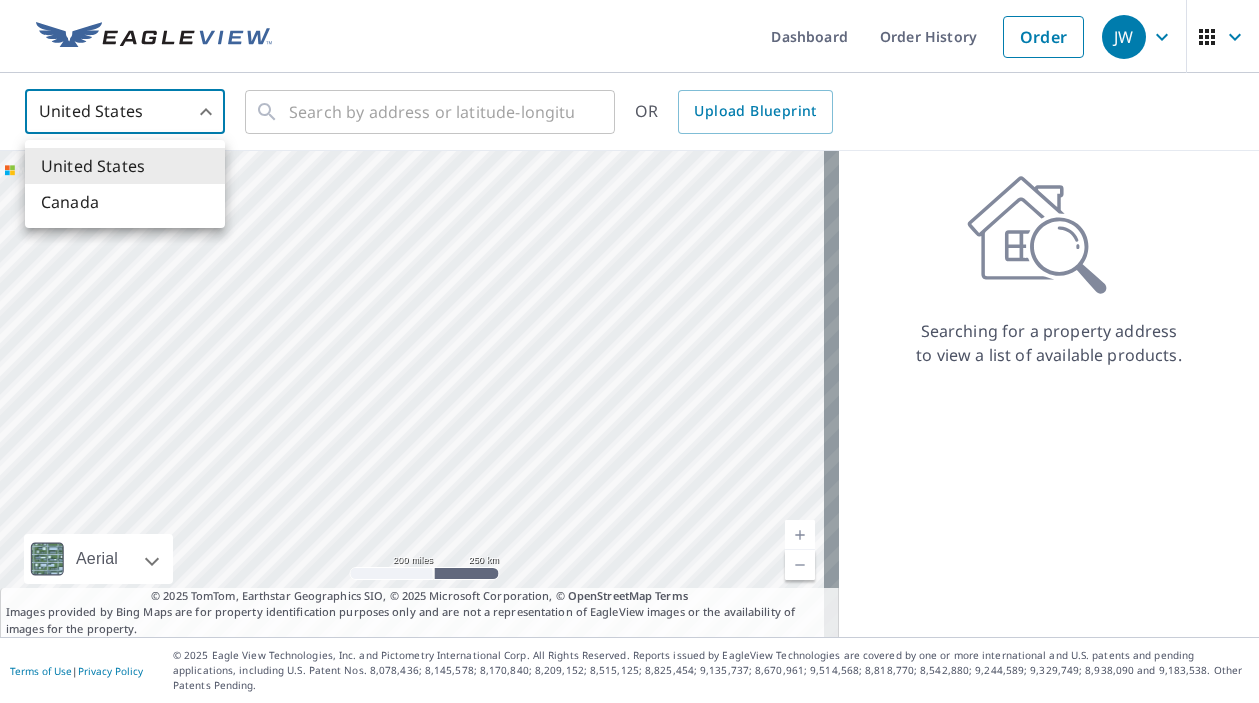 click on "Canada" at bounding box center [125, 202] 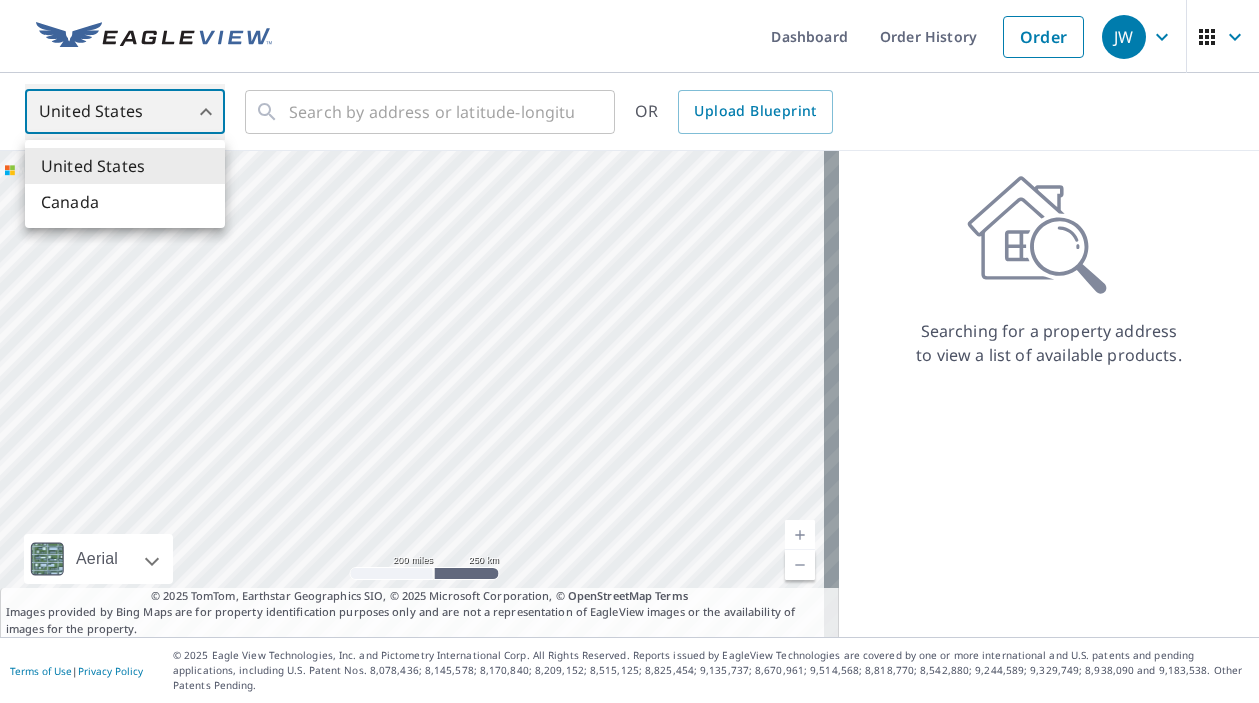 type on "CA" 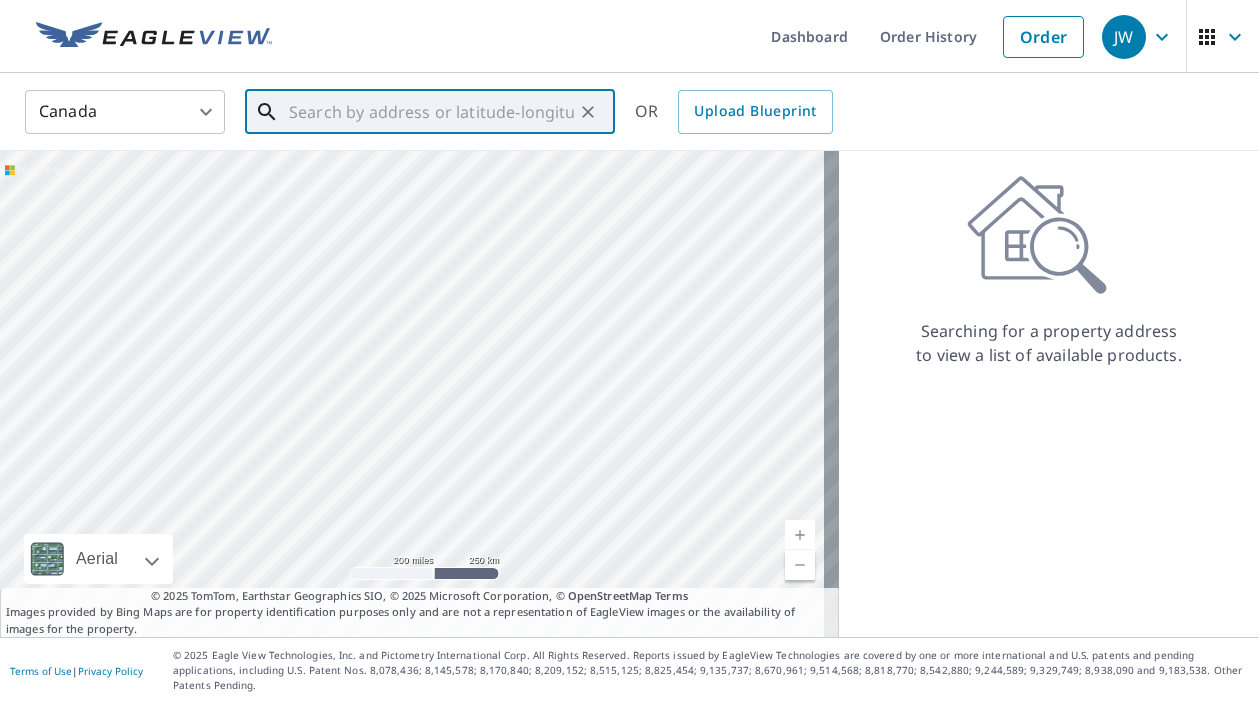 click at bounding box center [431, 112] 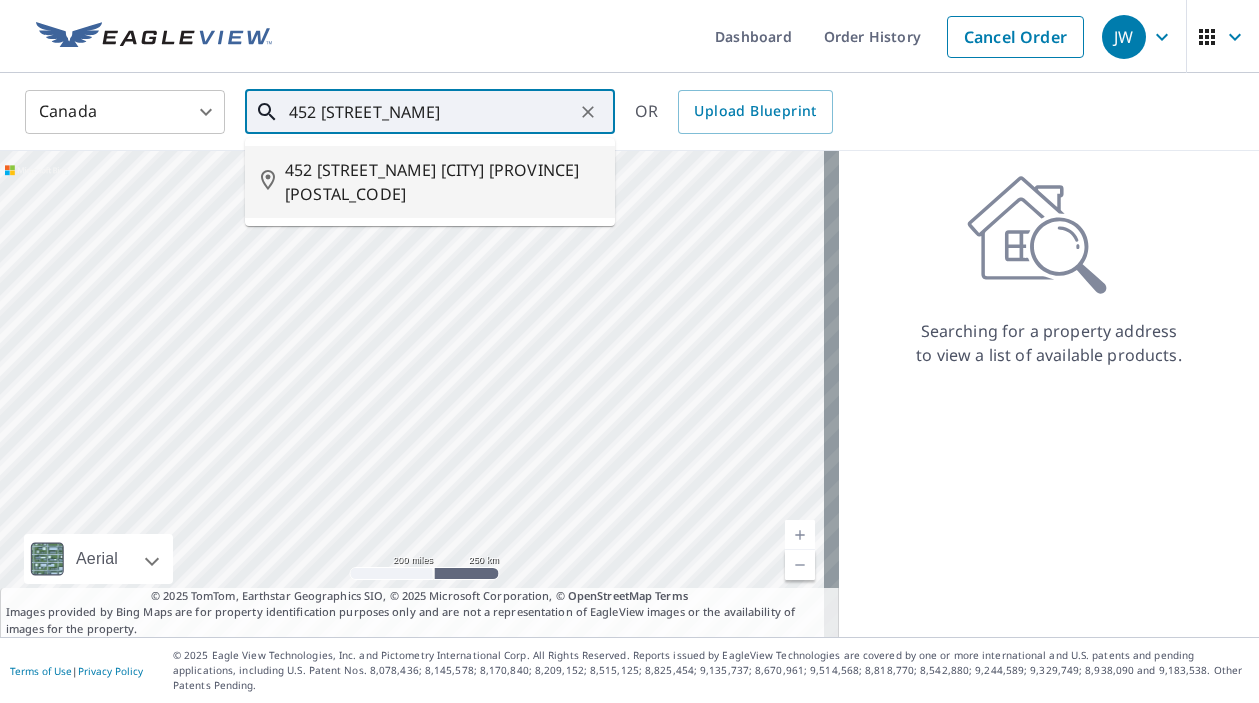 click on "452 [STREET_NAME] [CITY] [PROVINCE] [POSTAL_CODE]" at bounding box center (442, 182) 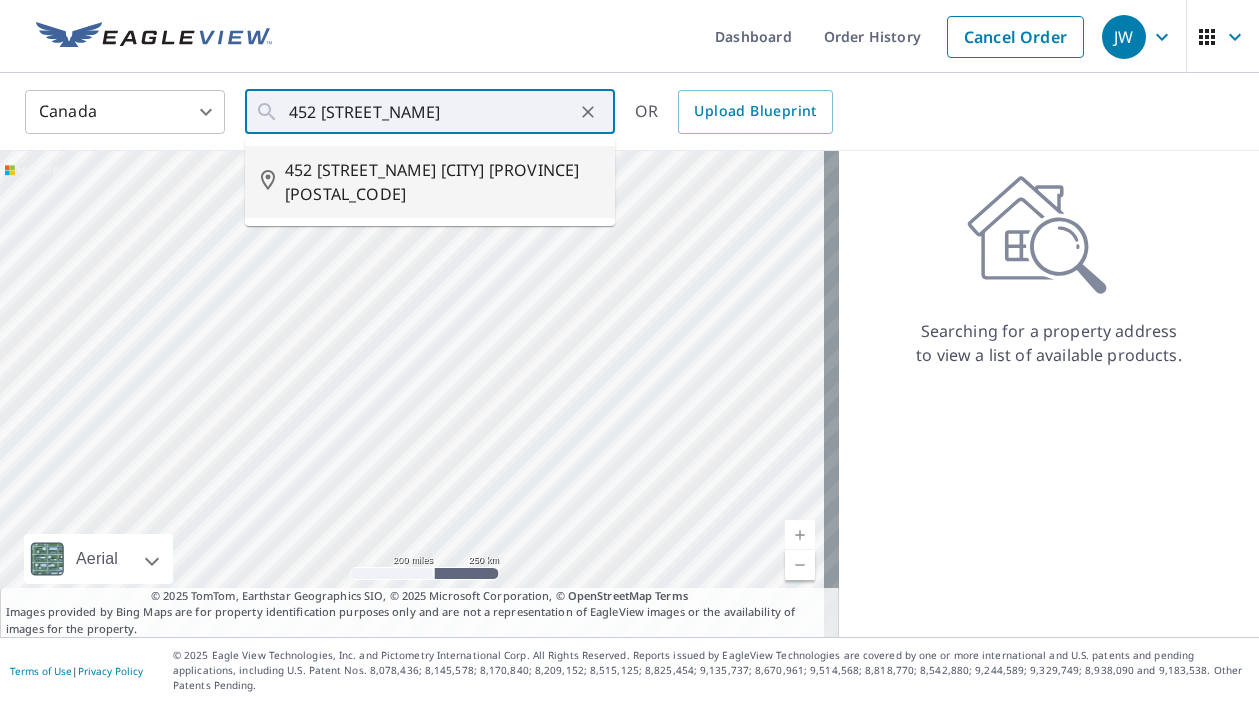 type on "452 [STREET_NAME] [CITY] [PROVINCE] [POSTAL_CODE]" 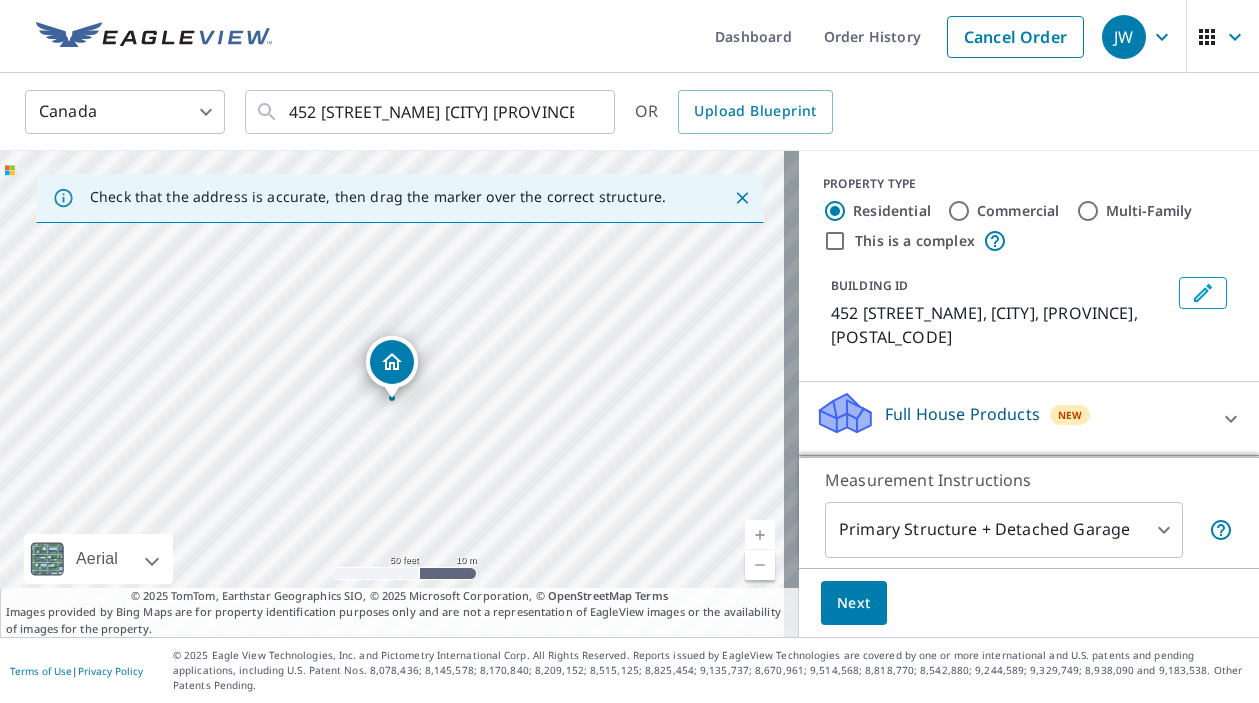 click on "452 [STREET_NAME] [CITY] [PROVINCE] [POSTAL_CODE]" at bounding box center [399, 394] 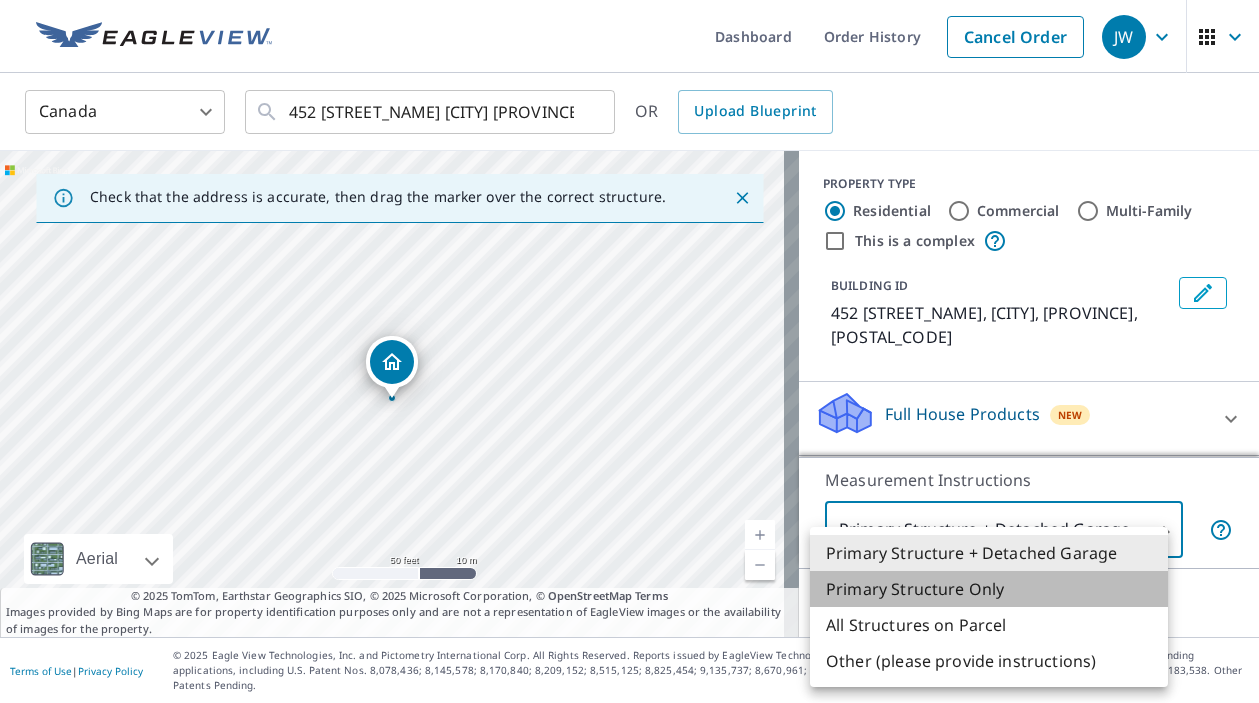 click on "Primary Structure Only" at bounding box center (989, 589) 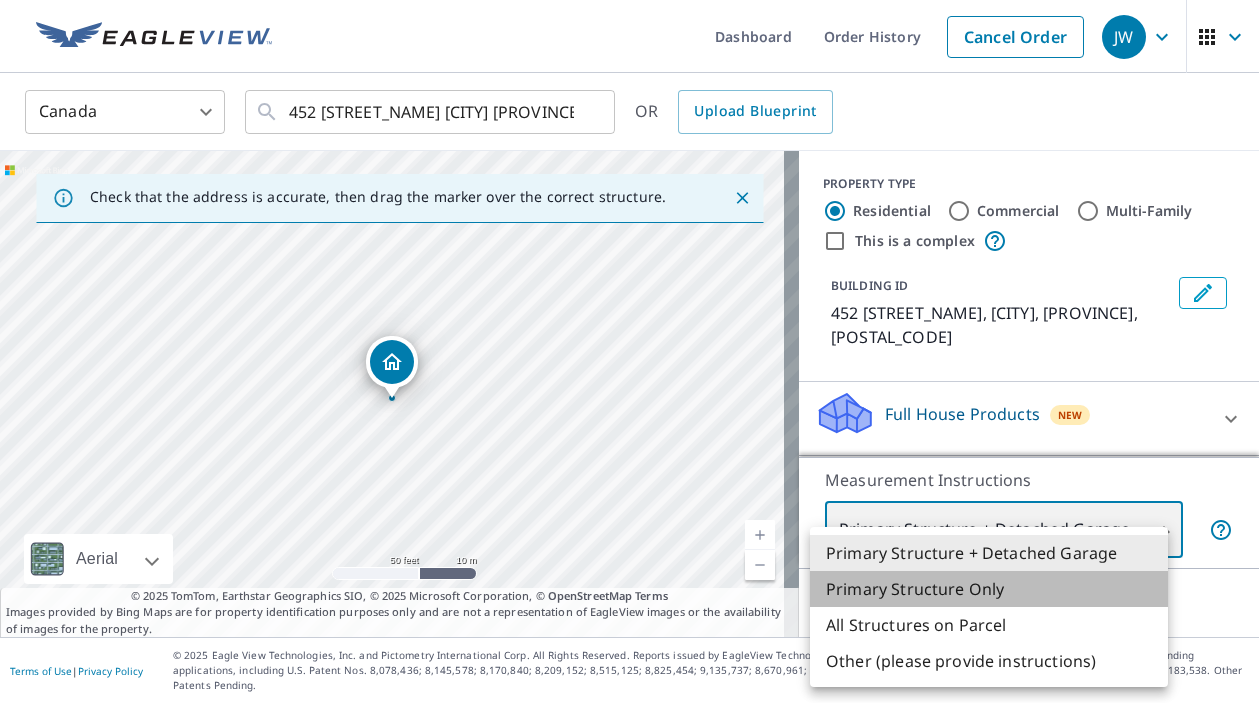 type on "2" 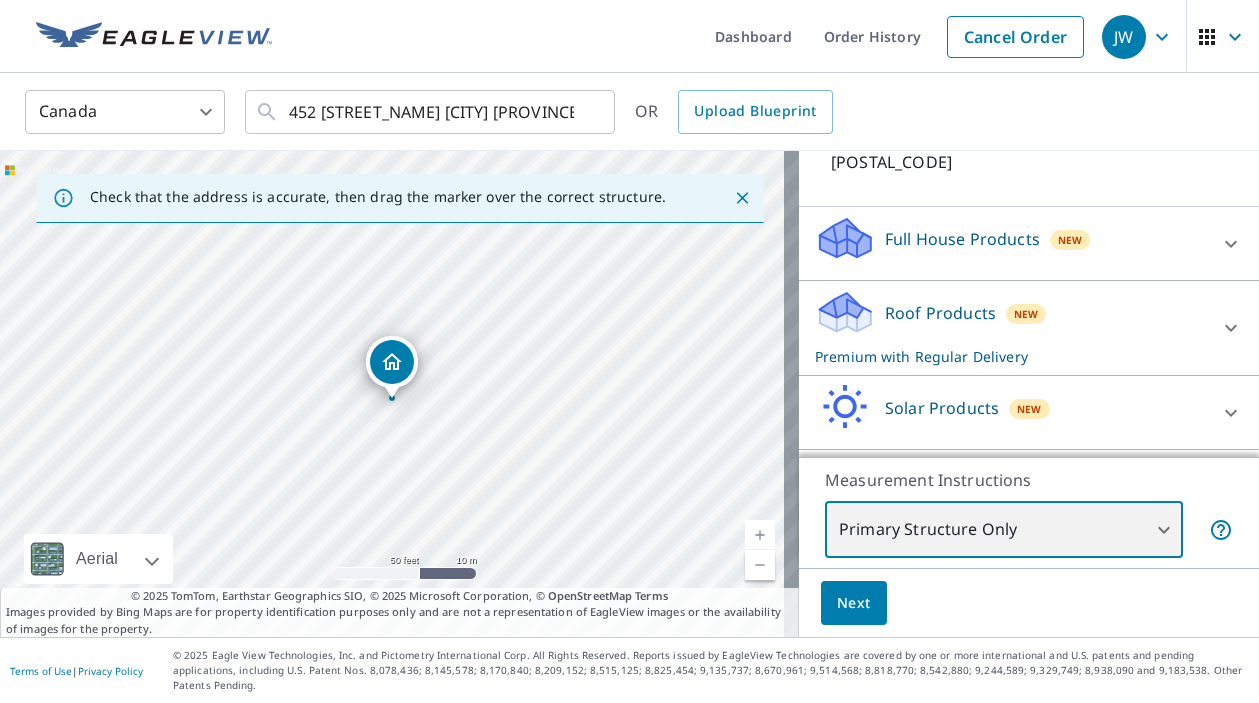 scroll, scrollTop: 200, scrollLeft: 0, axis: vertical 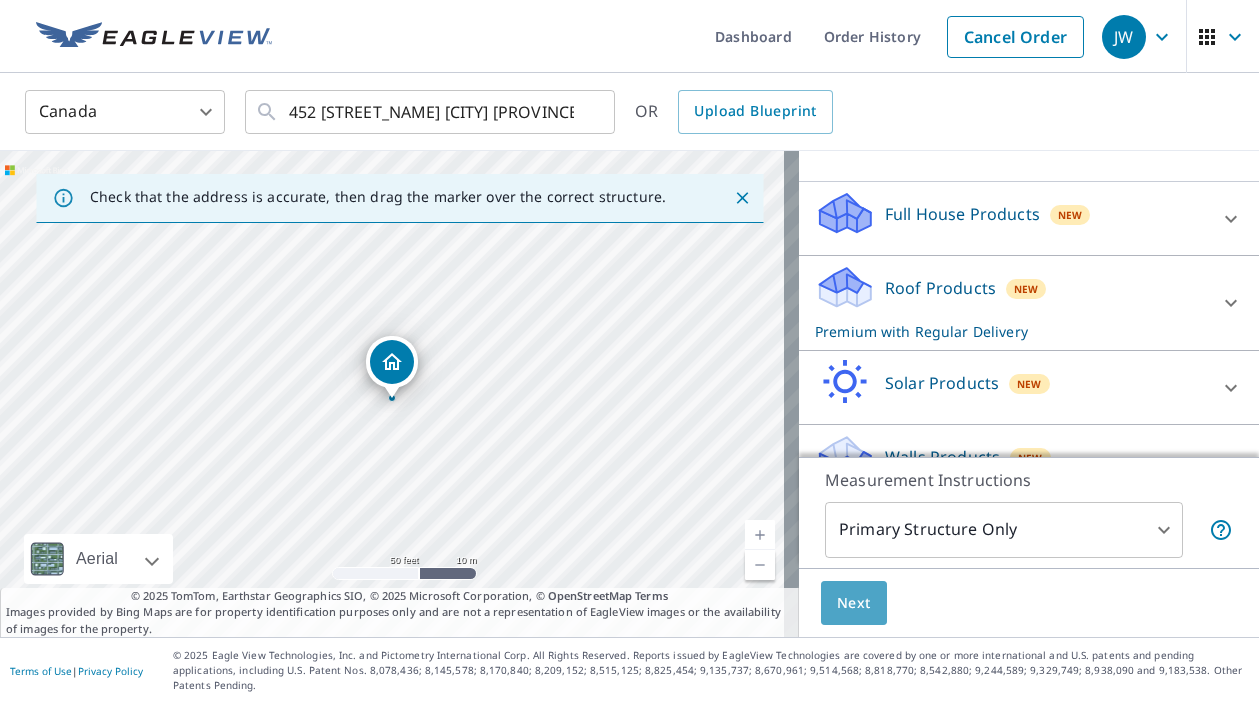 click on "Next" at bounding box center [854, 603] 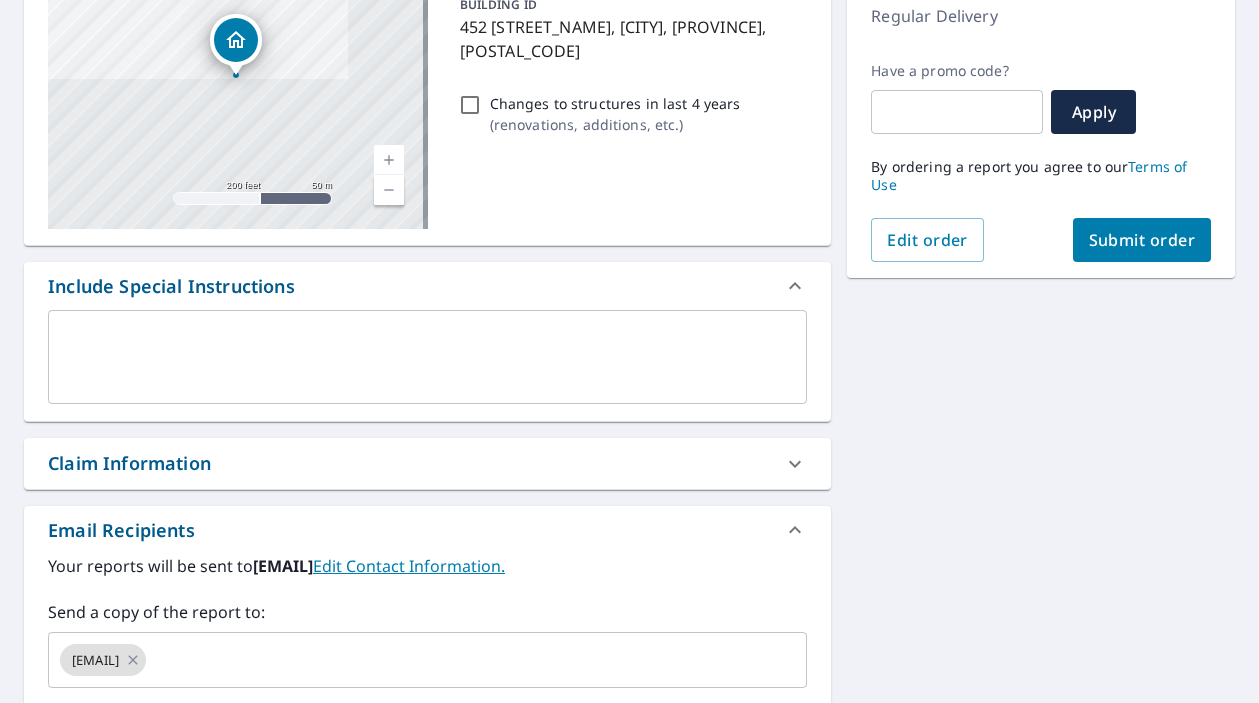 scroll, scrollTop: 300, scrollLeft: 0, axis: vertical 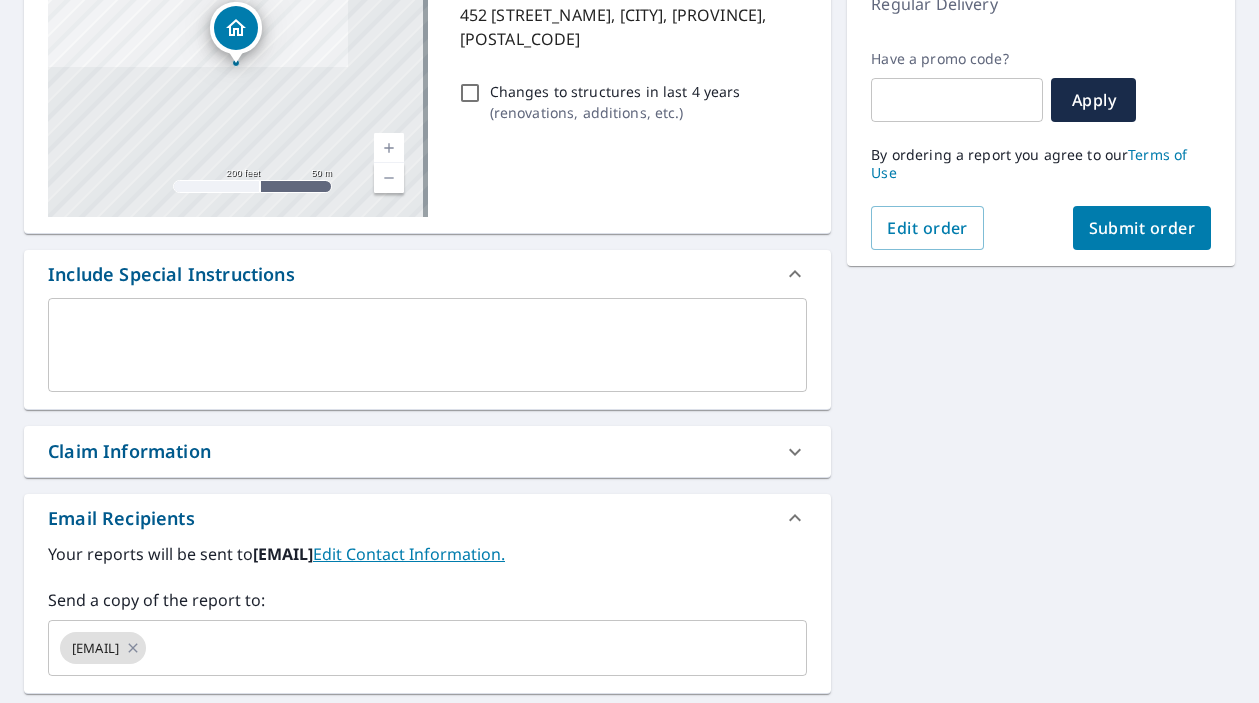click on "Claim Information" at bounding box center (427, 451) 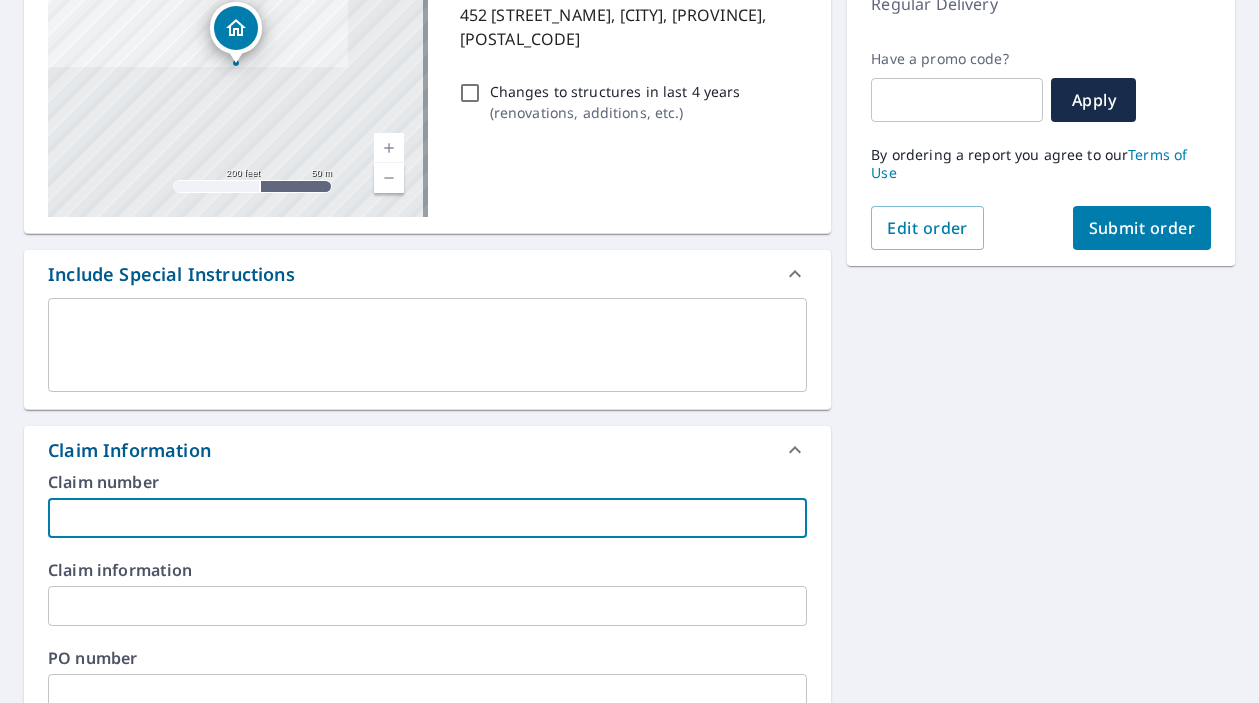 click at bounding box center [427, 518] 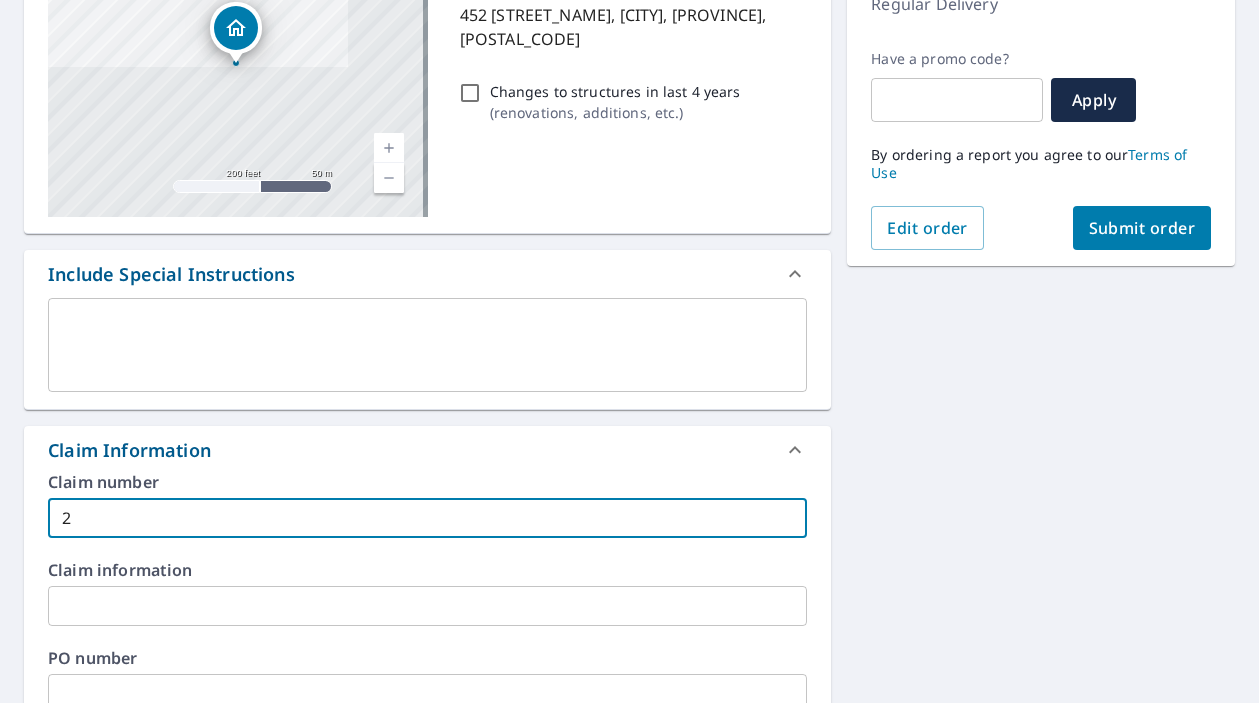 type on "28" 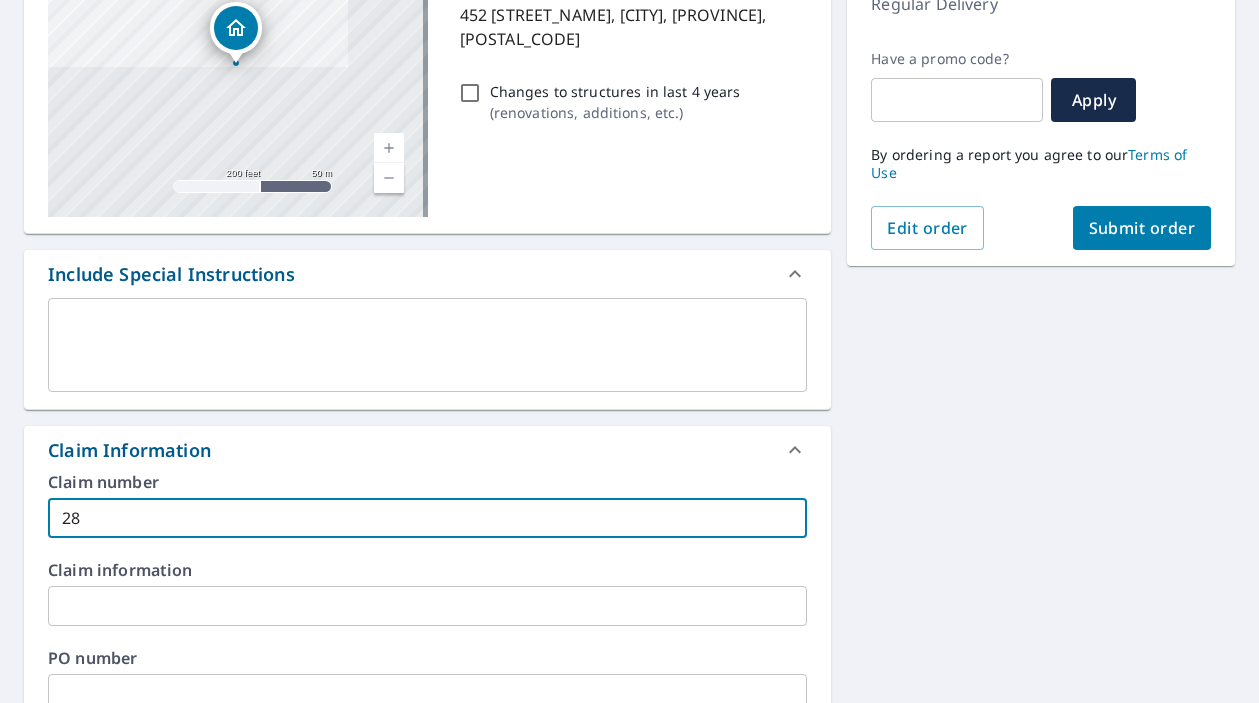 type on "280" 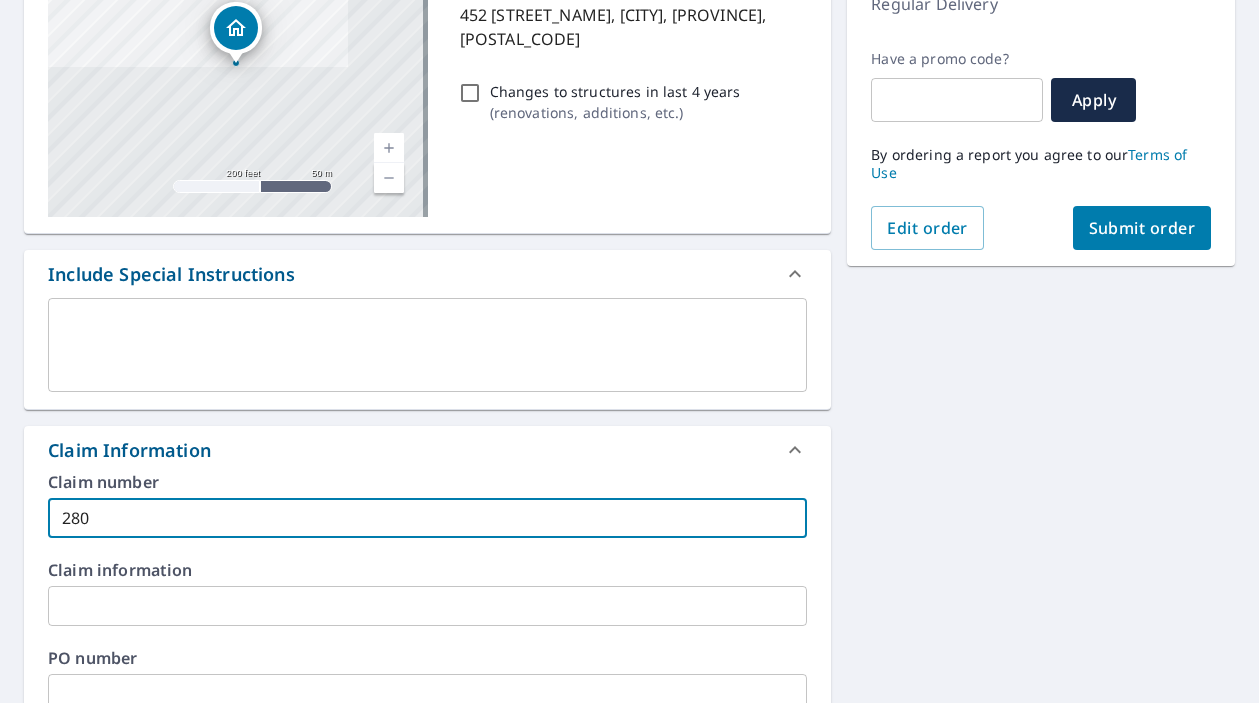 type on "2808" 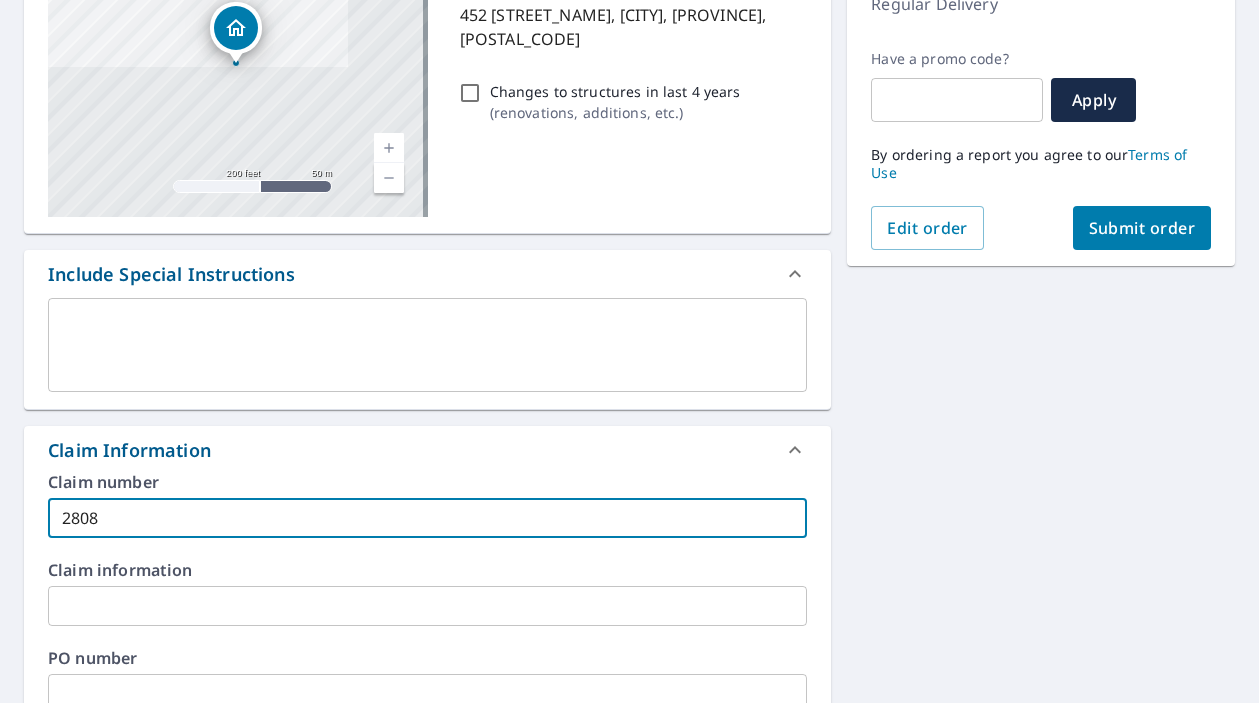 type on "28083" 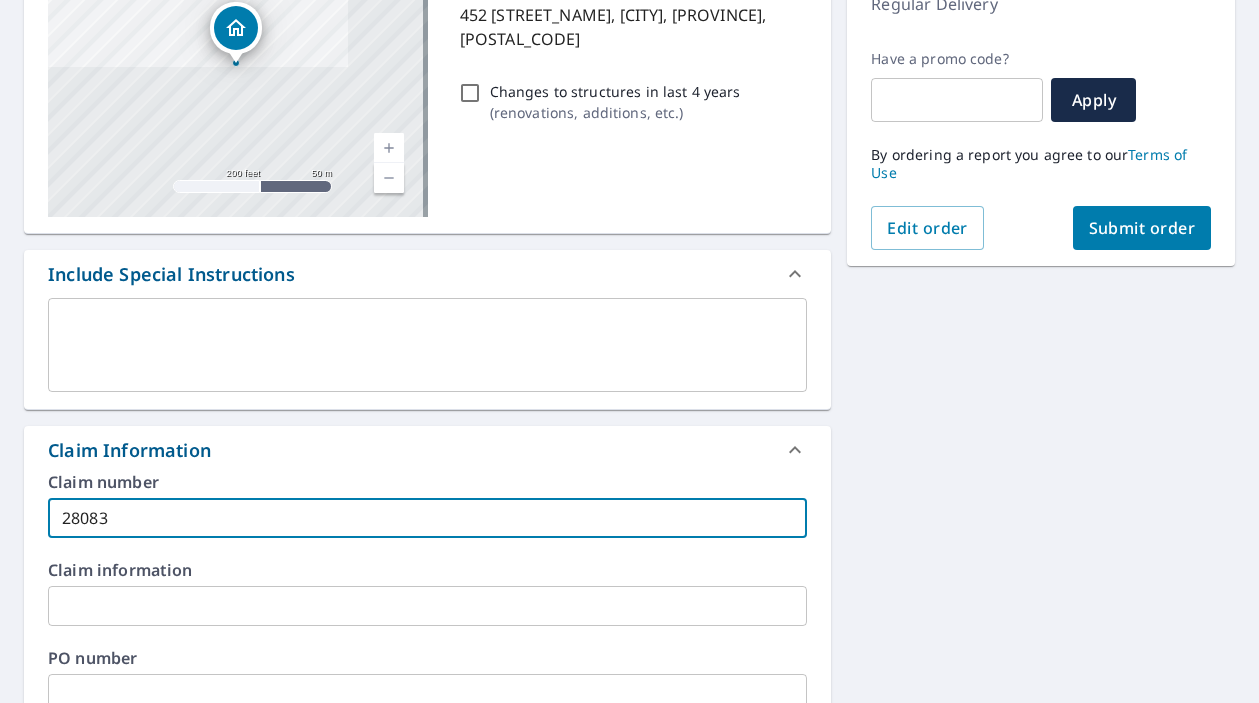 type on "28083" 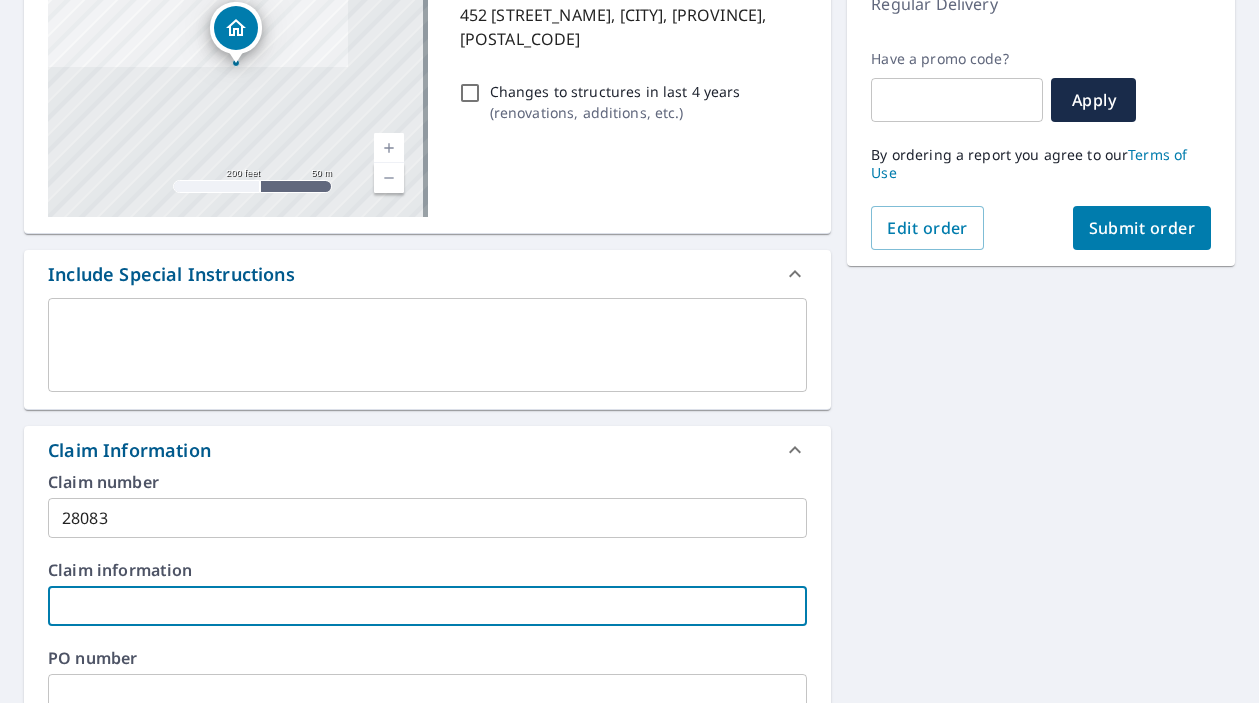 click at bounding box center (427, 606) 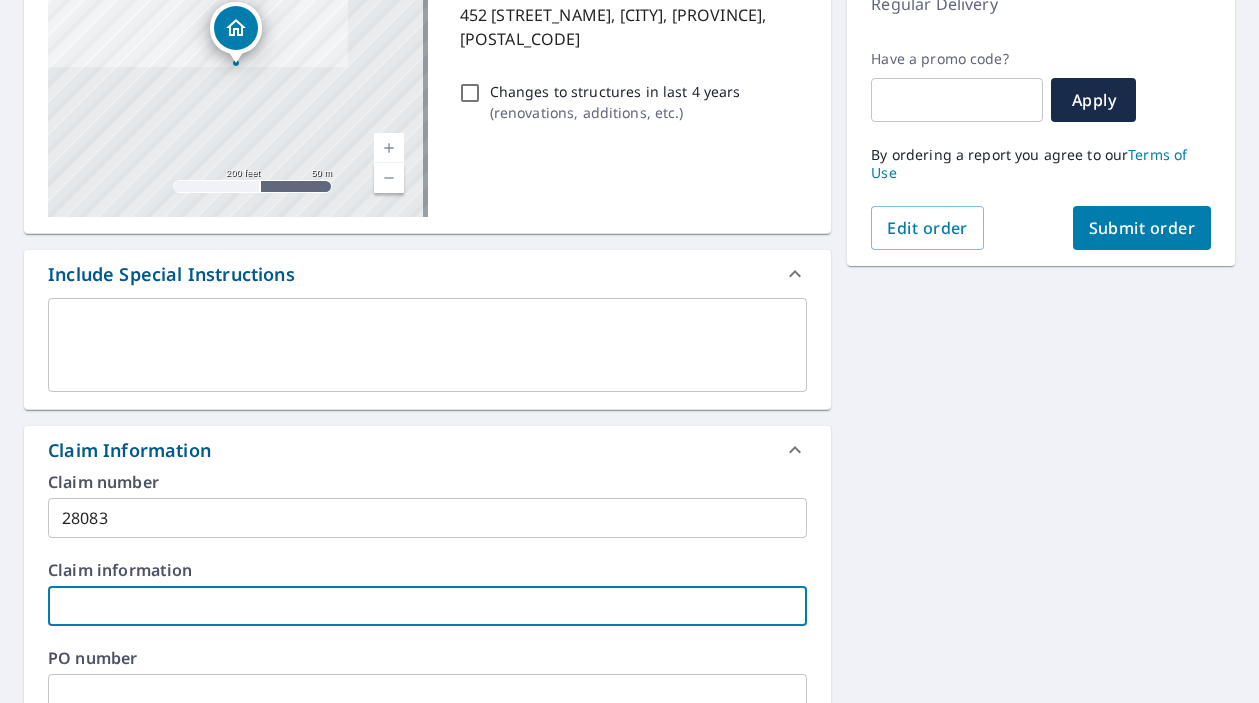 type on "T" 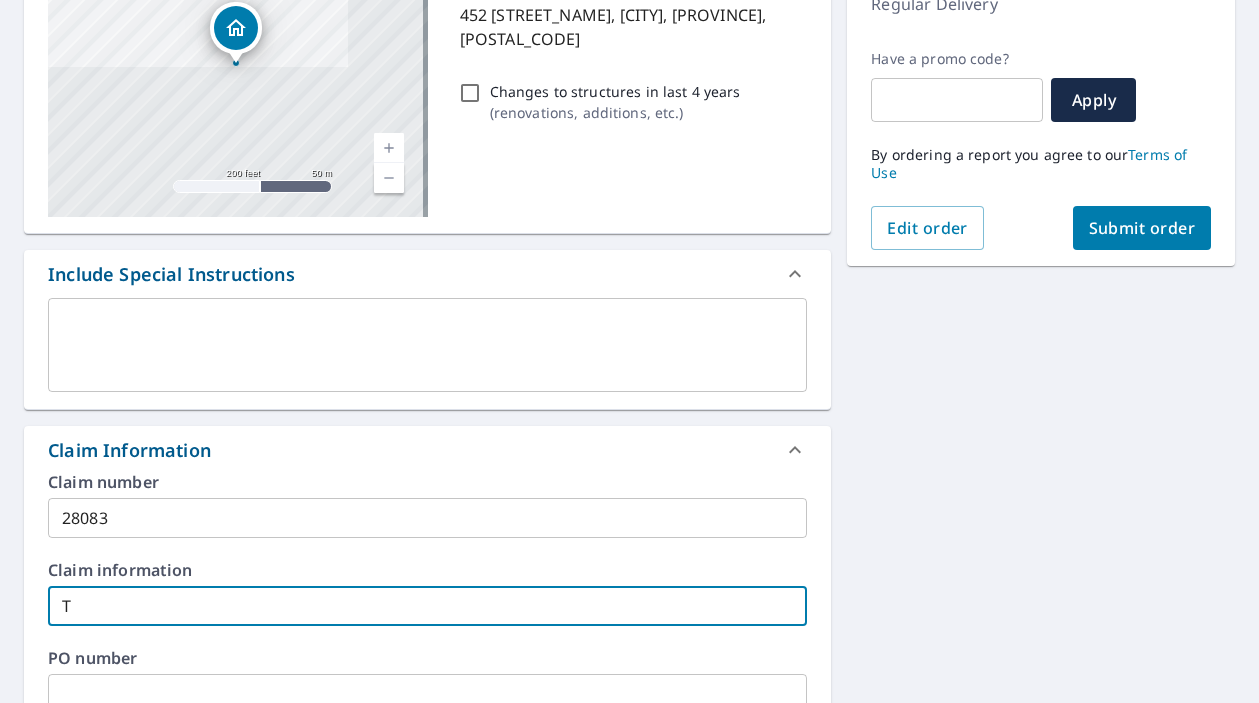 type on "[LAST_INITIAL]" 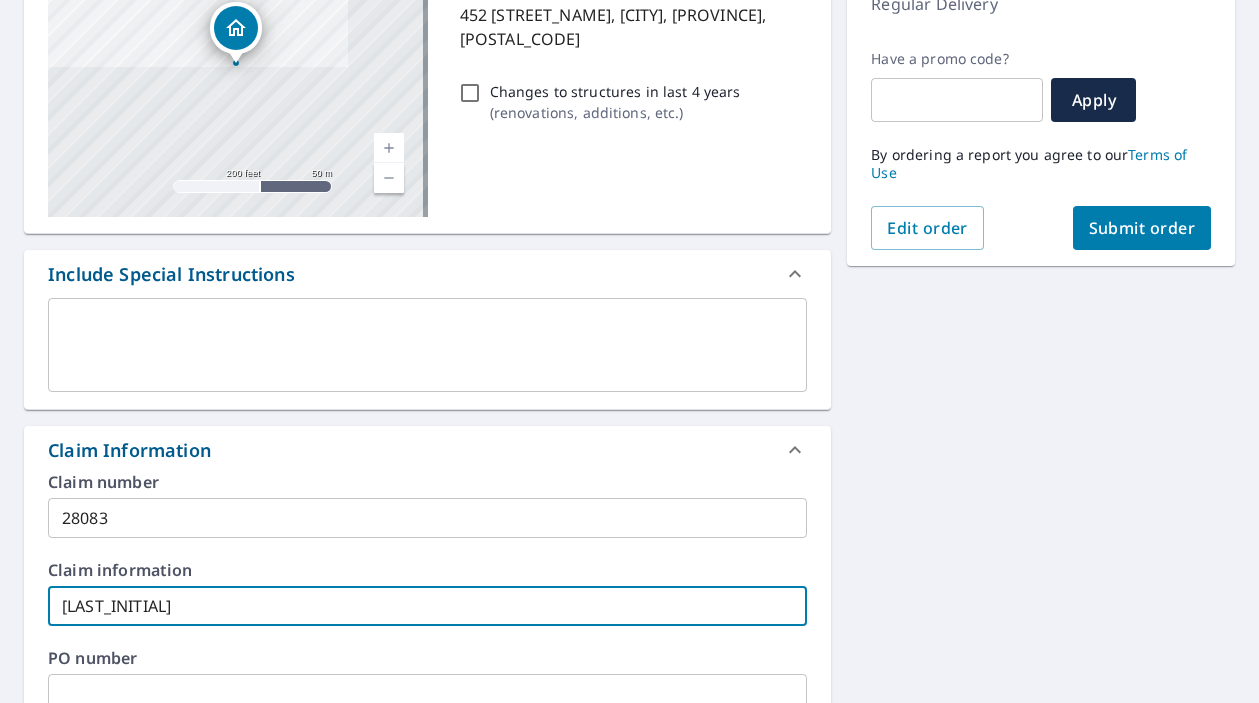 type on "[LAST_INITIAL]" 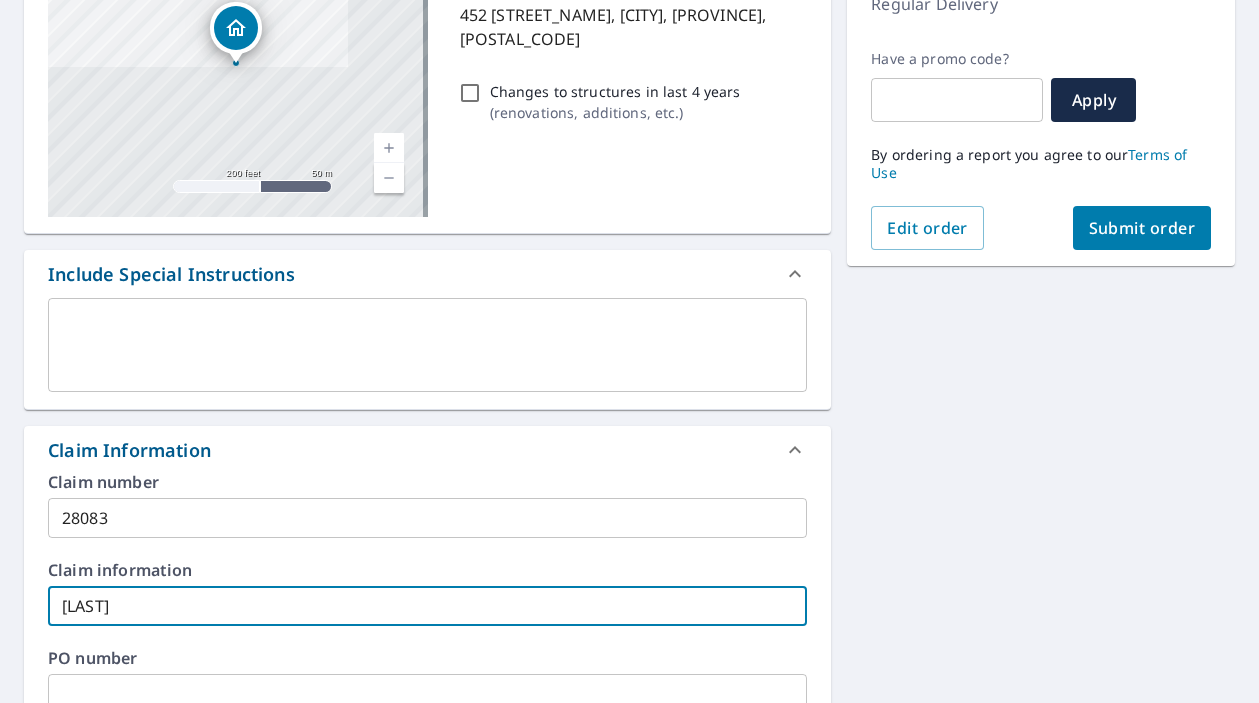 type on "[LAST]" 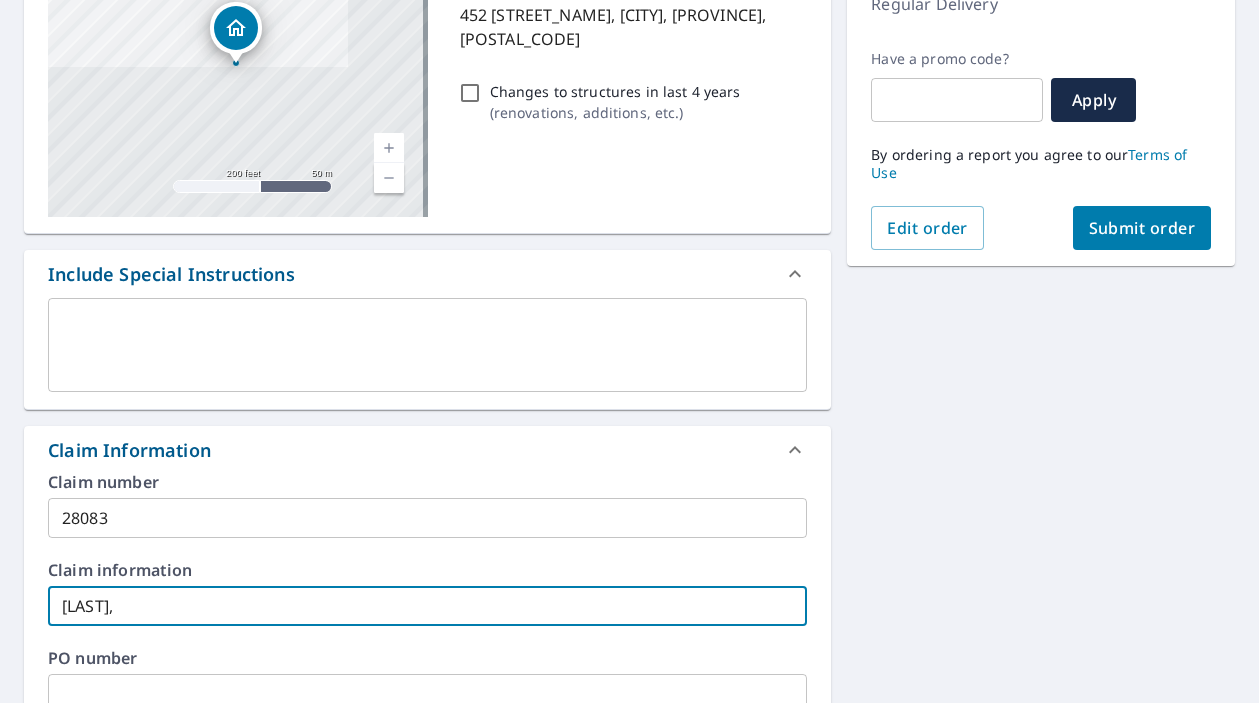 type on "[LAST]," 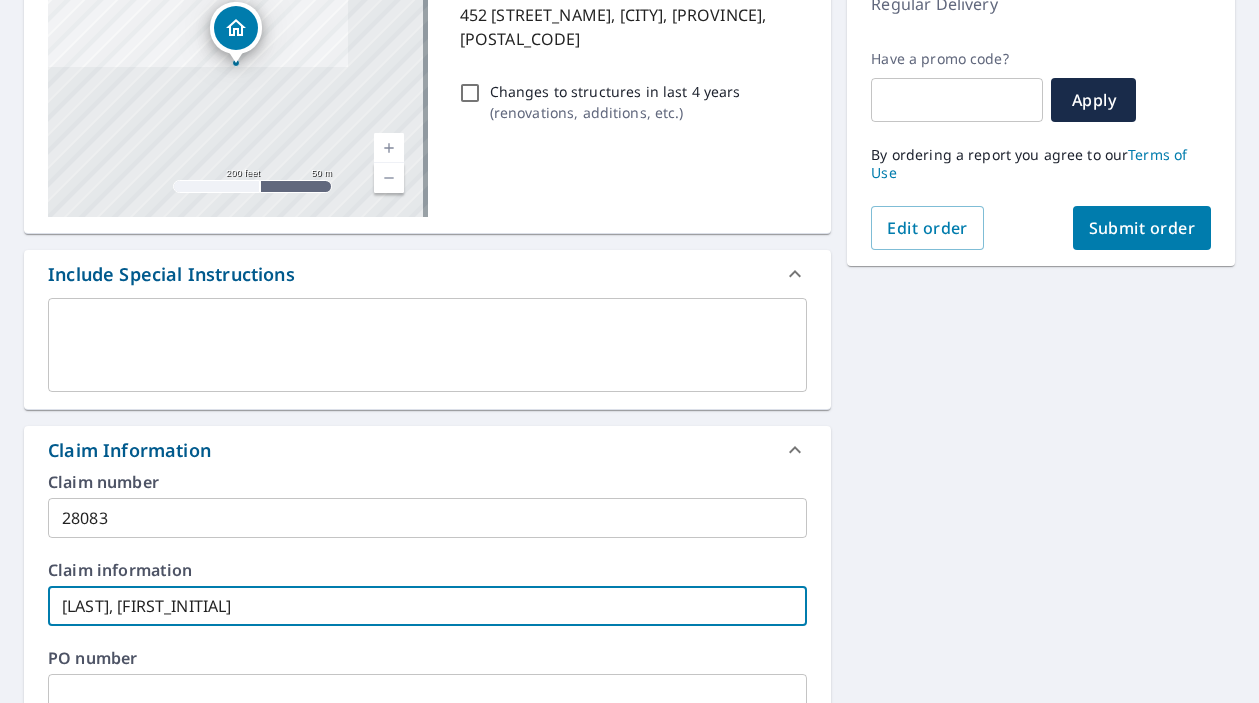 type on "[LAST], [FIRST_INITIAL]" 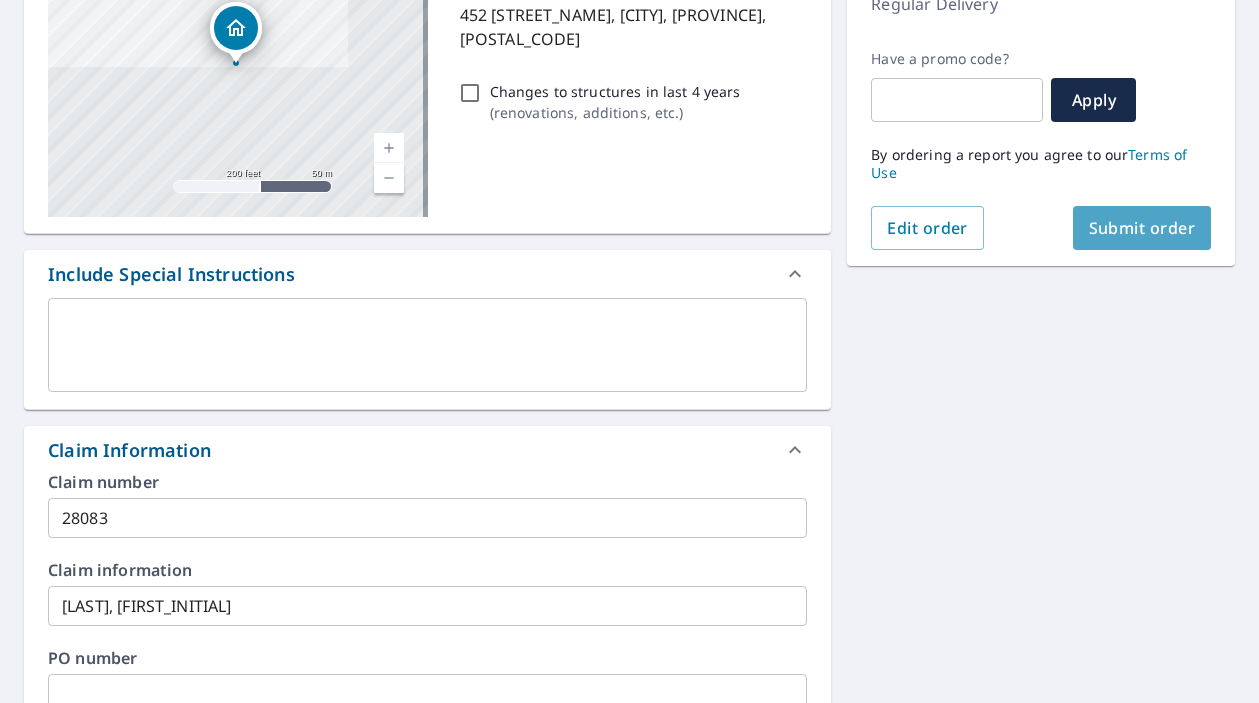 click on "Submit order" at bounding box center [1142, 228] 